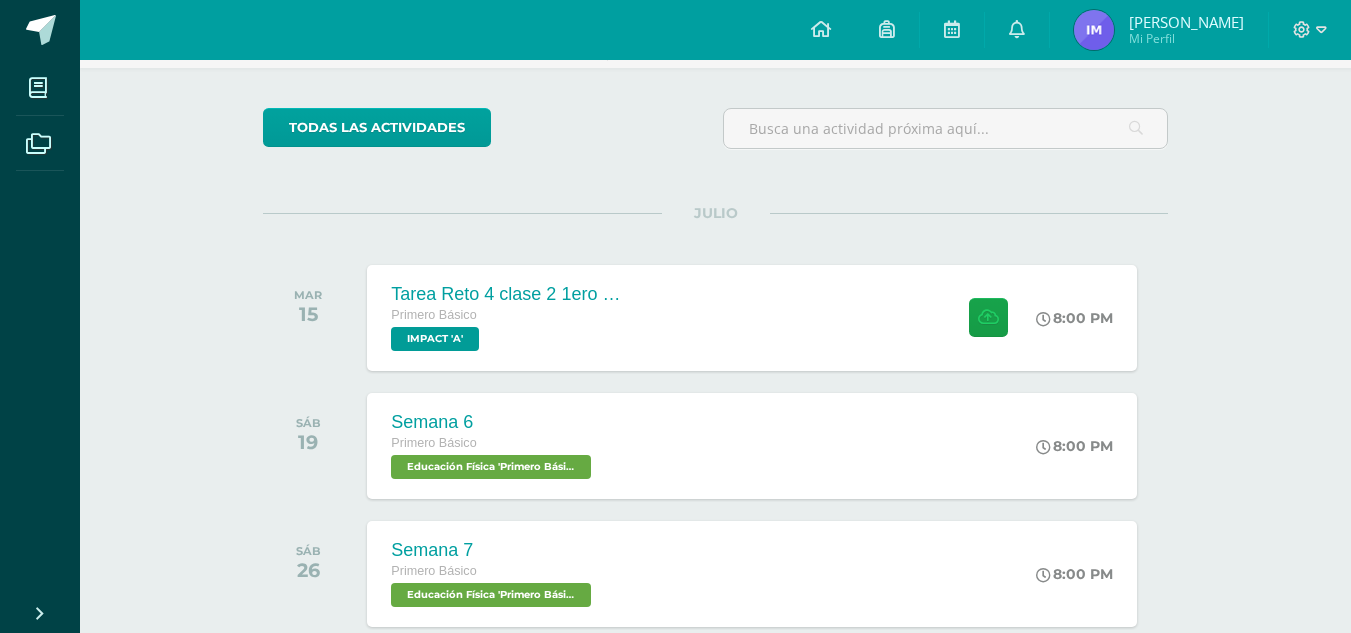 scroll, scrollTop: 131, scrollLeft: 0, axis: vertical 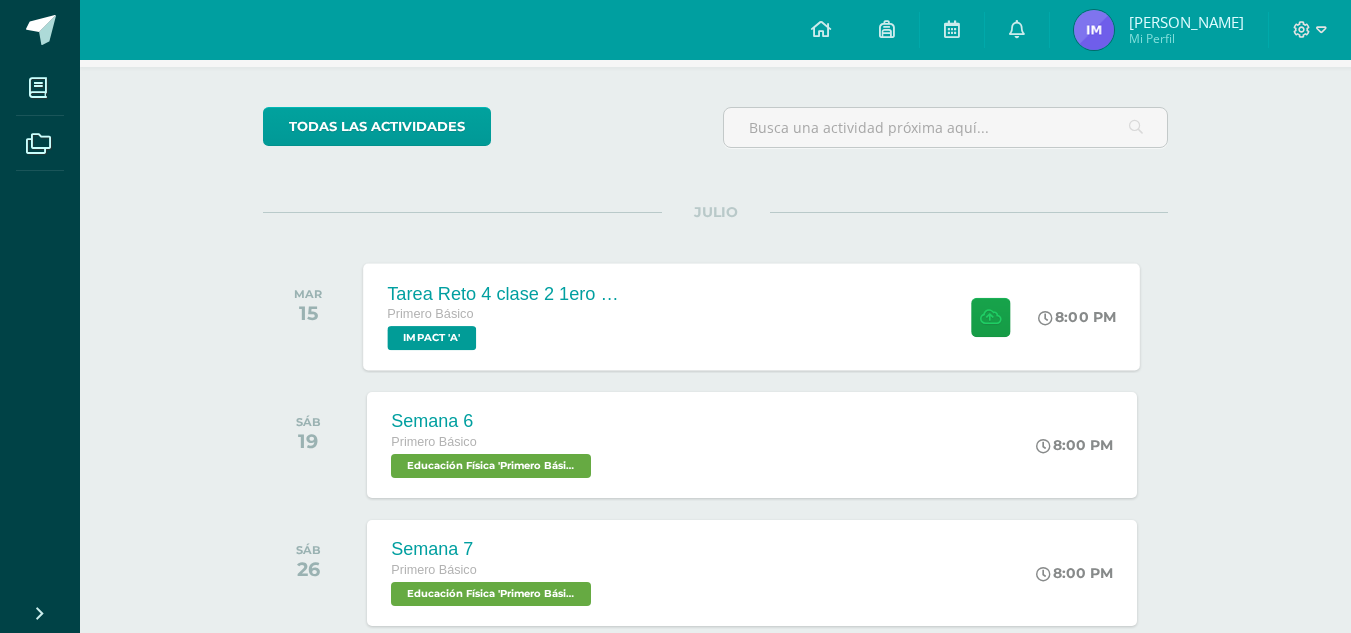 click on "Primero Básico
IMPACT 'A'" at bounding box center [509, 327] 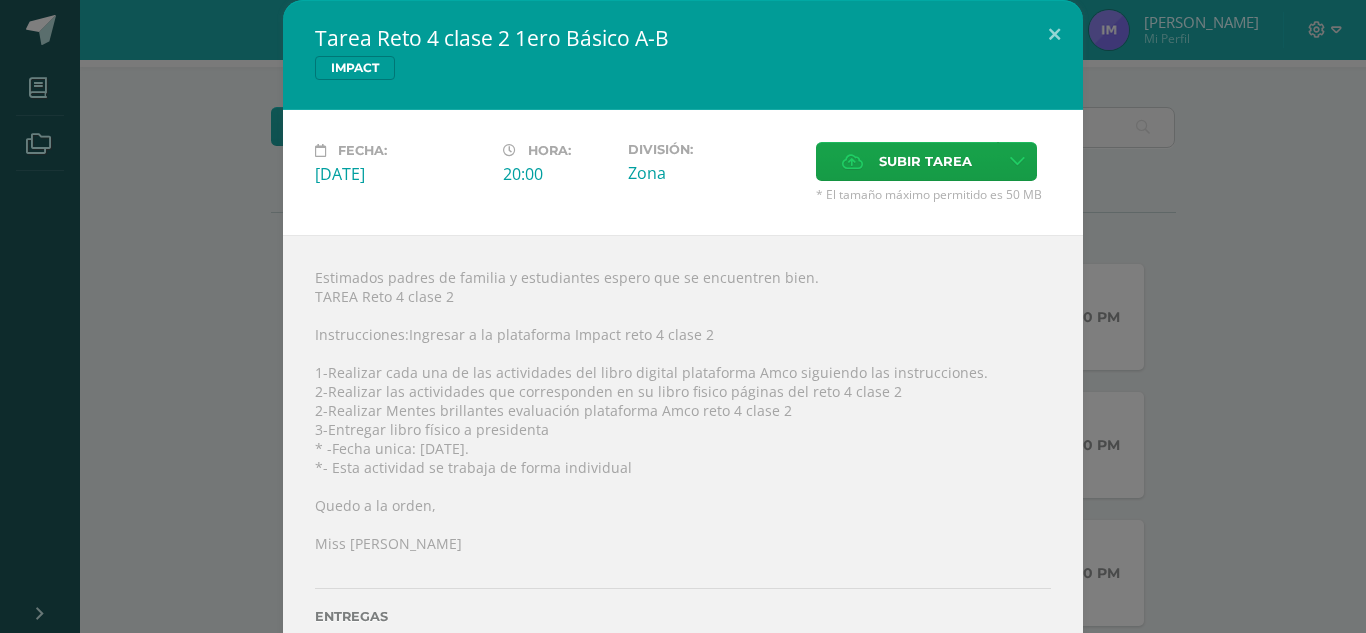 click on "Tarea Reto 4 clase 2 1ero  Básico A-B
IMPACT
Fecha:
[DATE][PERSON_NAME]:
20:00
División:
Cancelar" at bounding box center (683, 351) 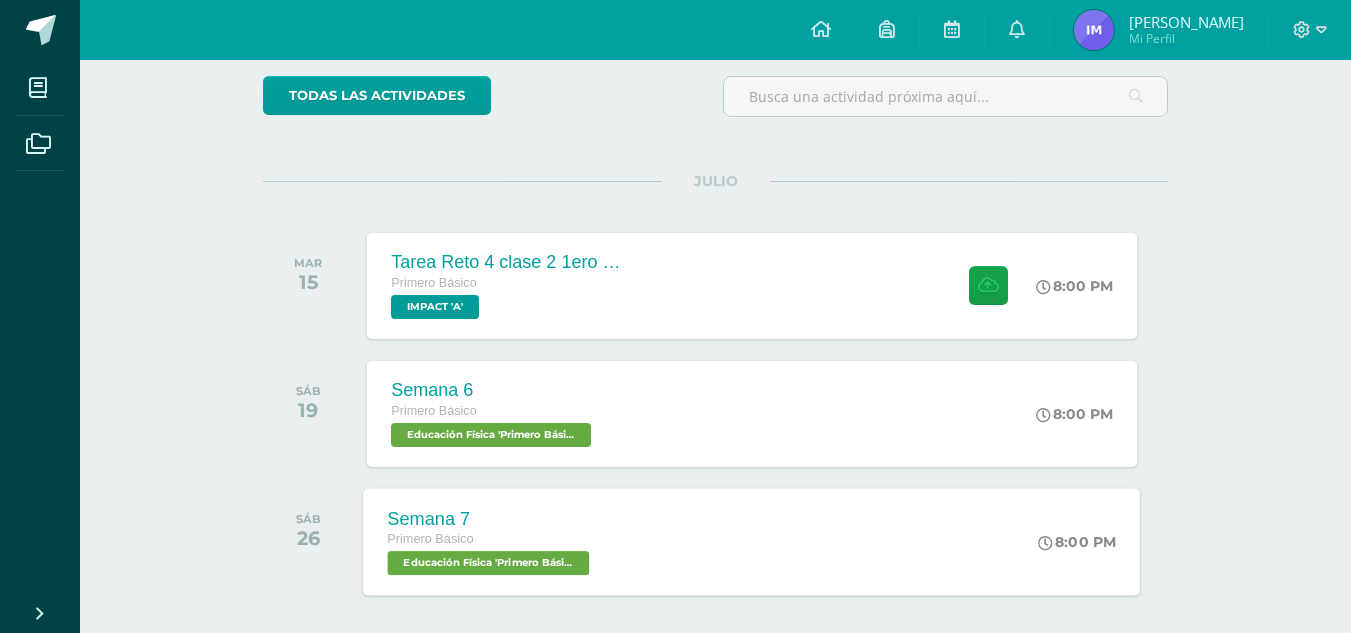 scroll, scrollTop: 165, scrollLeft: 0, axis: vertical 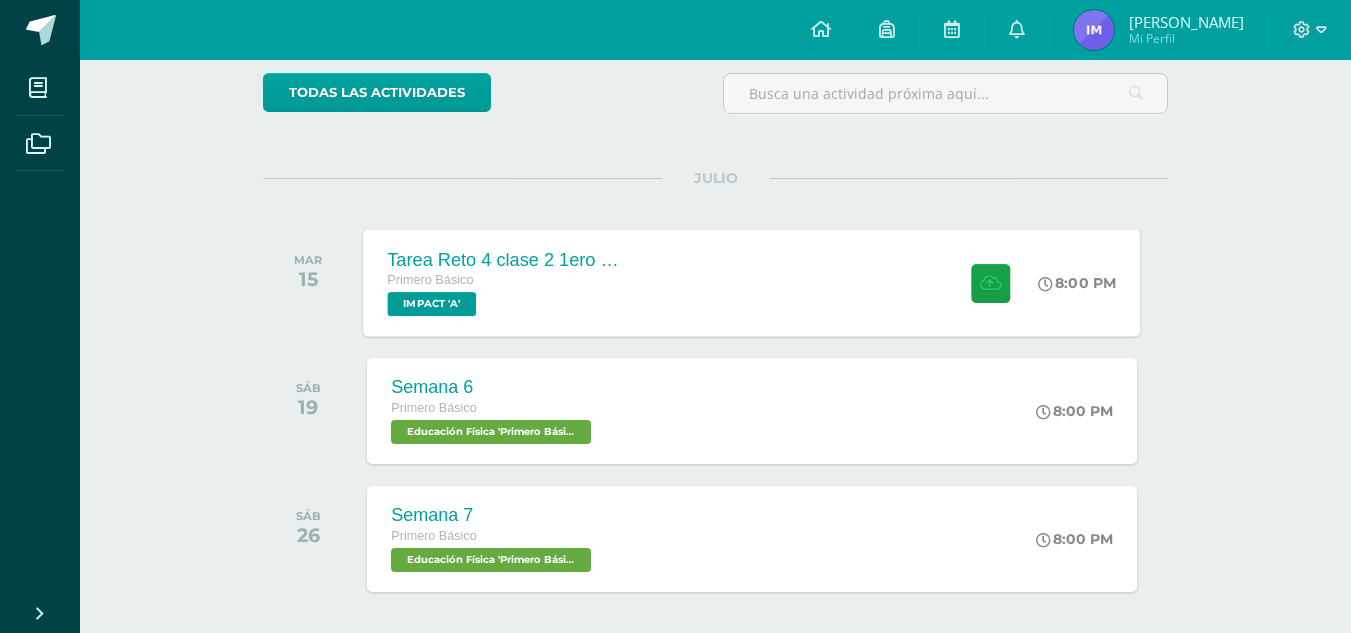 click on "Tarea Reto 4 clase 2 1ero  Básico A-B
Primero Básico
IMPACT 'A'" at bounding box center (509, 282) 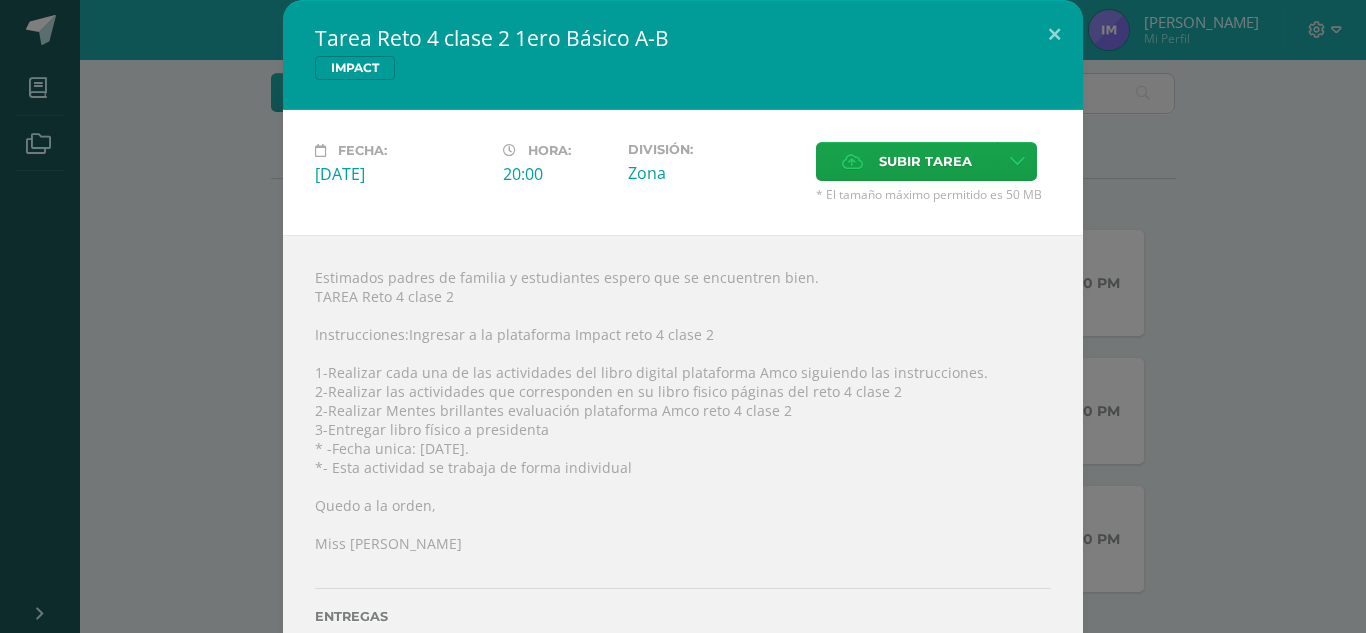 click on "Tarea Reto 4 clase 2 1ero  Básico A-B
IMPACT
Fecha:
[DATE][PERSON_NAME]:
20:00
División:
Cancelar" at bounding box center [683, 351] 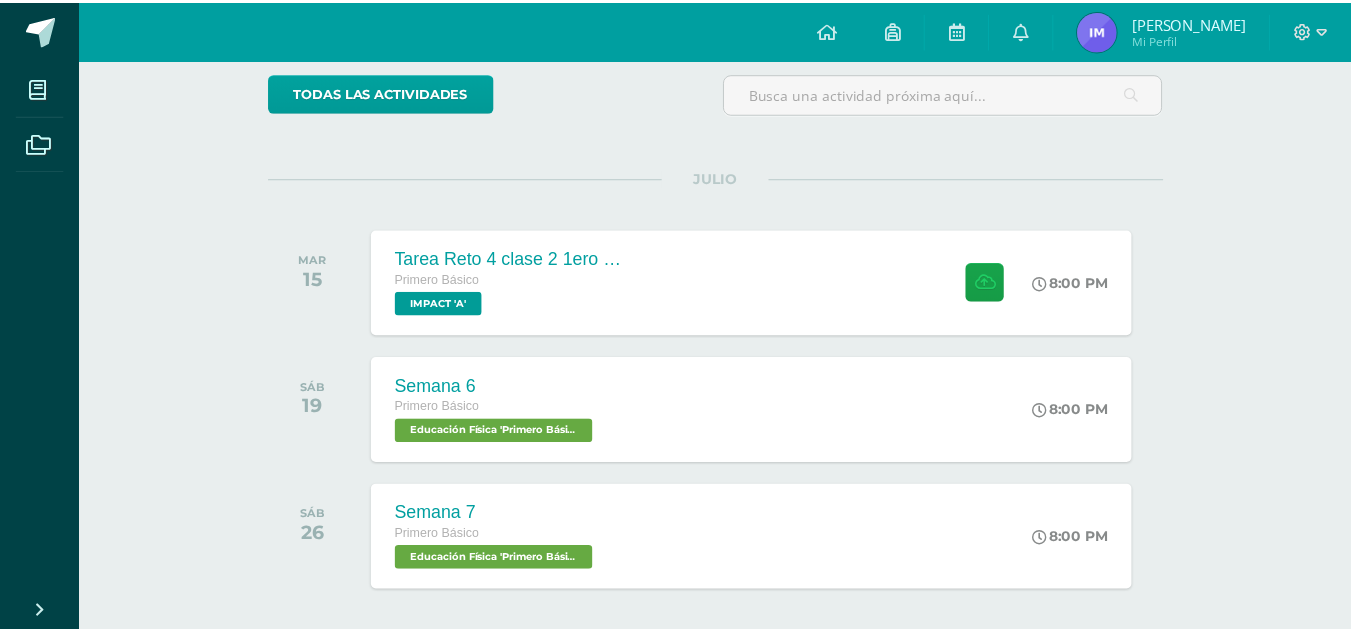 scroll, scrollTop: 0, scrollLeft: 0, axis: both 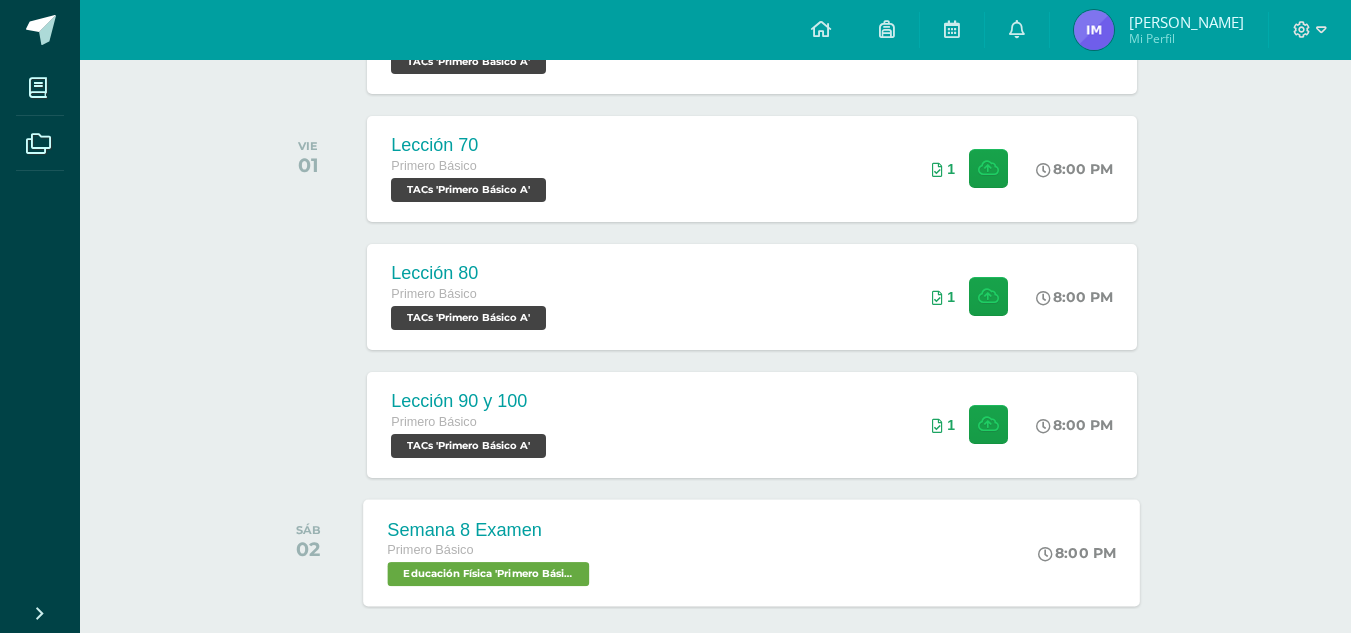 click on "Semana 8 Examen
Primero Básico
Educación Física 'Primero Básico A'
8:00 PM
Semana 8 Examen
Educación Física
Cargando contenido" at bounding box center (752, 552) 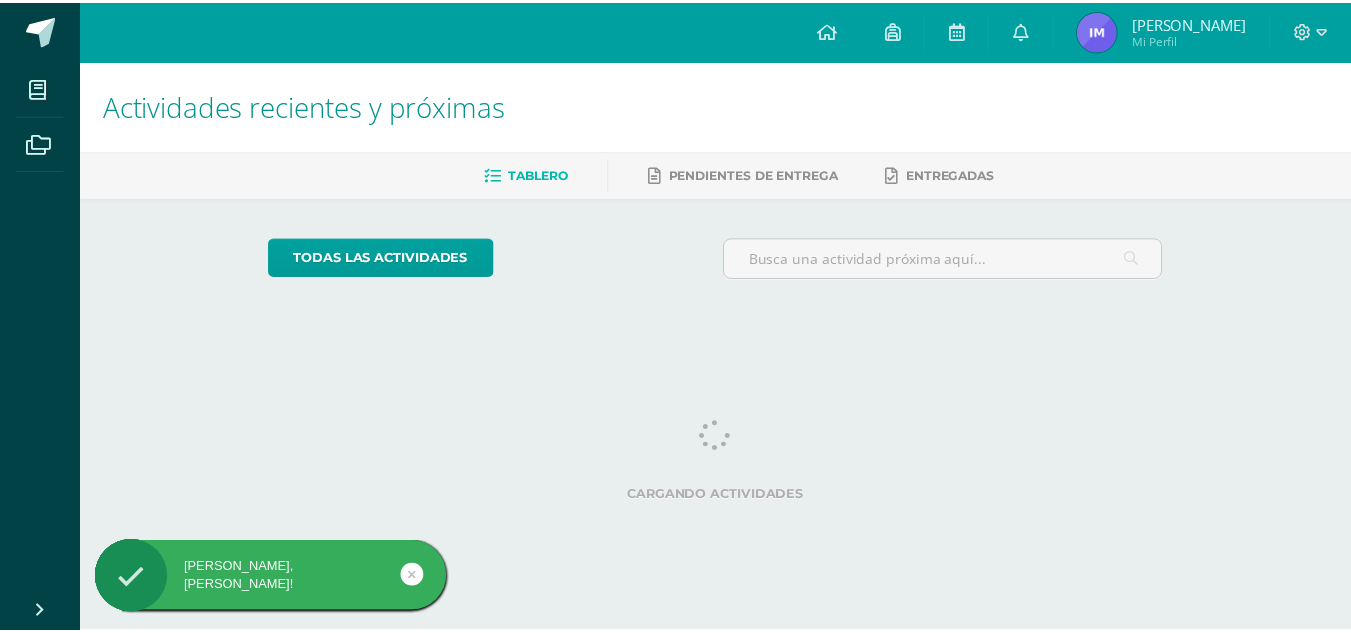 scroll, scrollTop: 0, scrollLeft: 0, axis: both 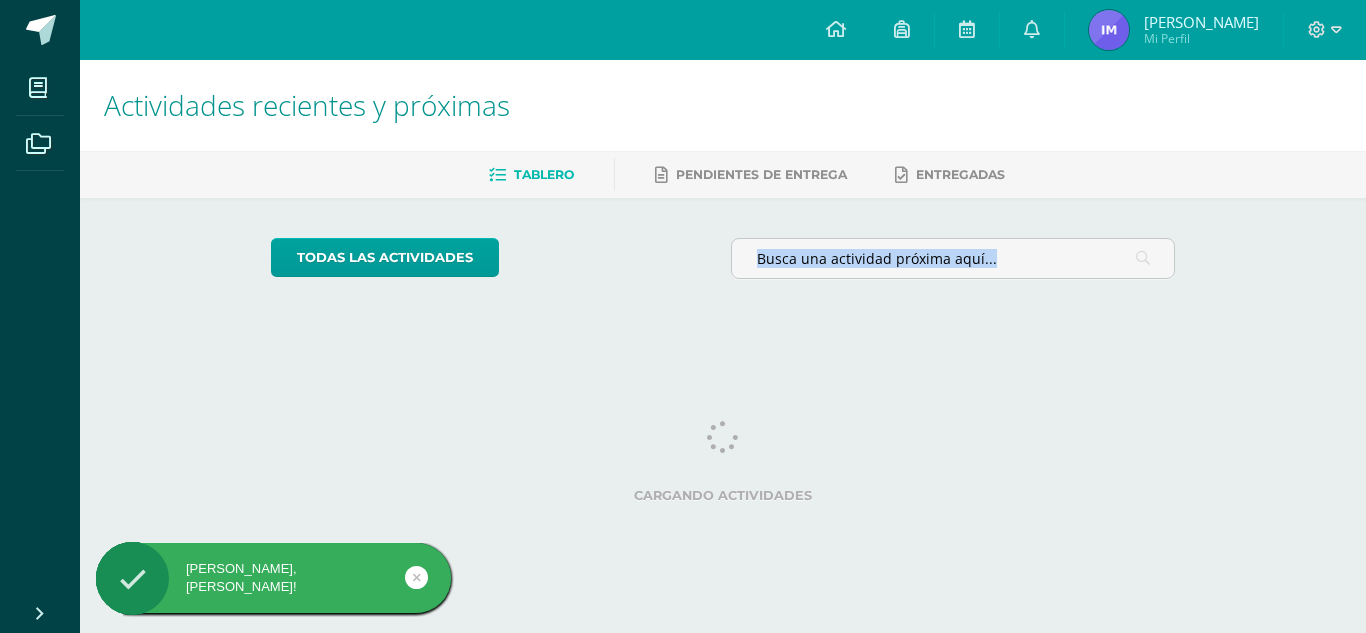 click on "Cargando actividades" at bounding box center [723, 466] 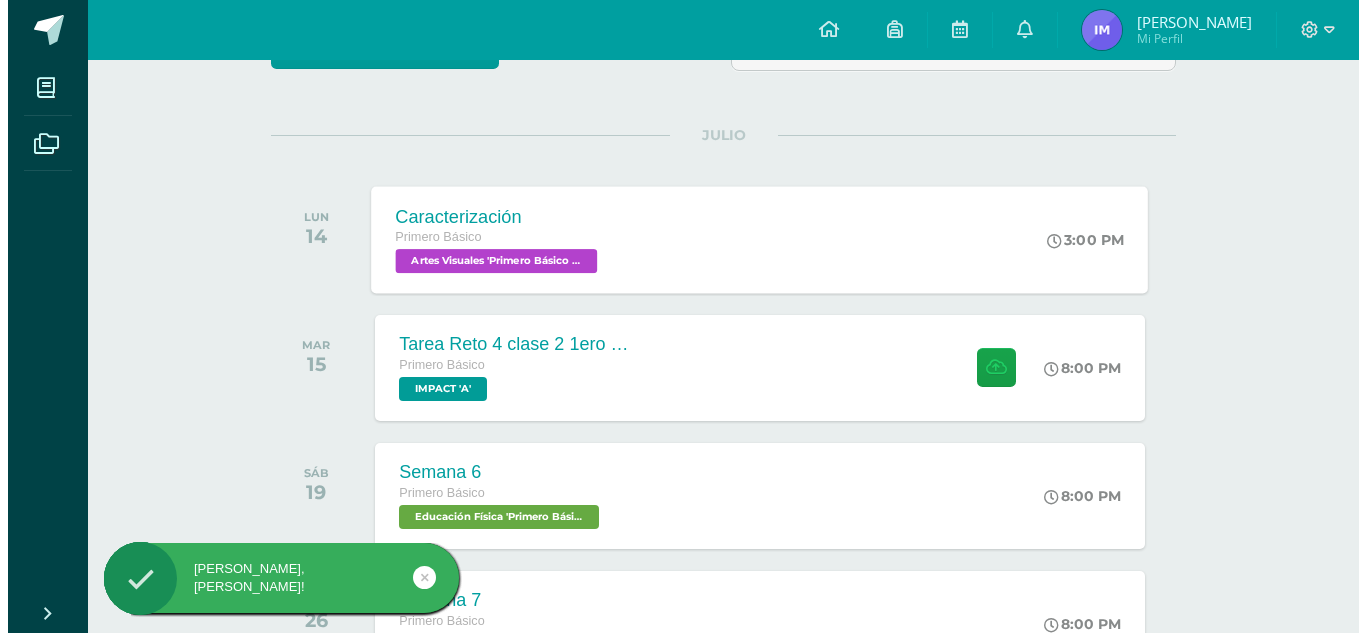 scroll, scrollTop: 217, scrollLeft: 0, axis: vertical 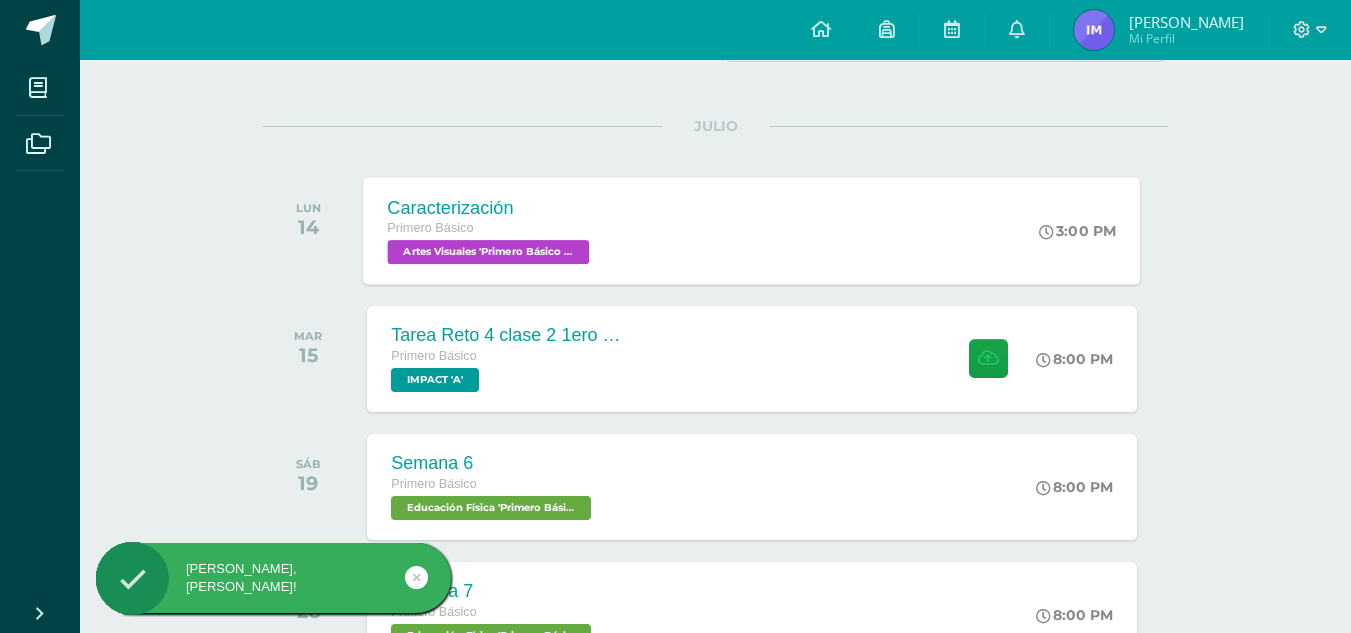 click on "Caracterización
Primero Básico
Artes Visuales 'Primero Básico A'
3:00 PM
Caracterización
Artes Visuales
Cargando contenido" at bounding box center (752, 230) 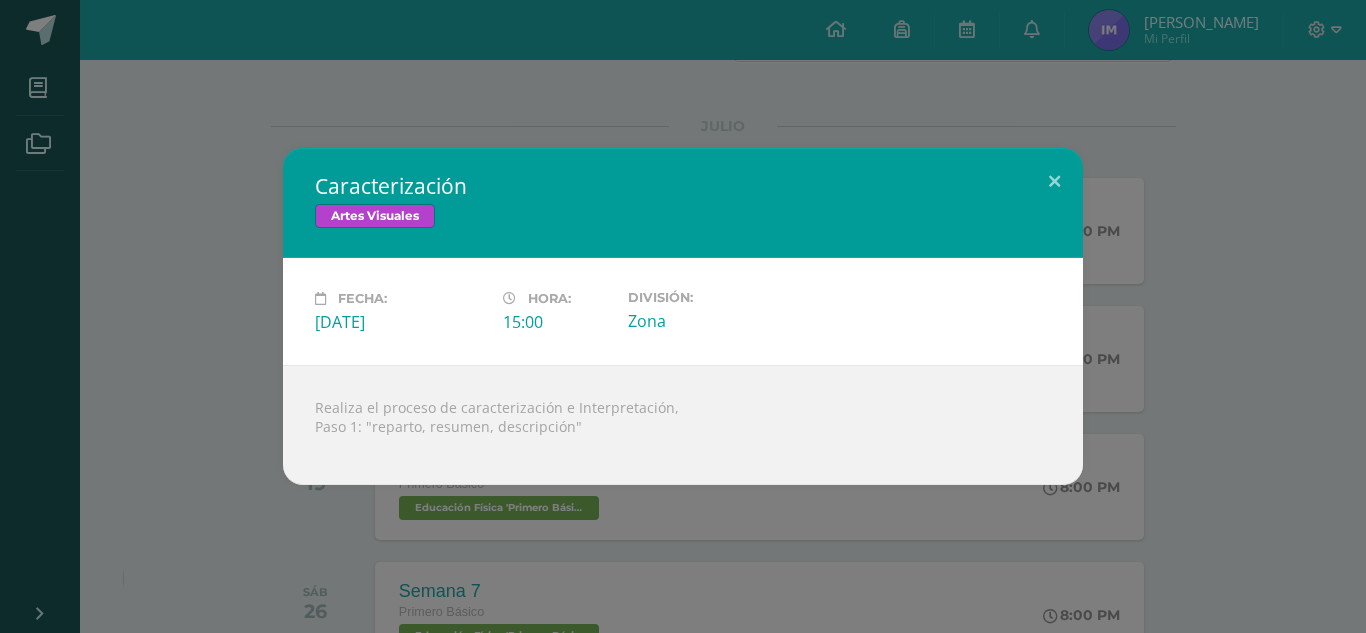 click on "Caracterización
Artes Visuales
Fecha:
[DATE][PERSON_NAME]:
15:00
División:
Zona" at bounding box center [683, 316] 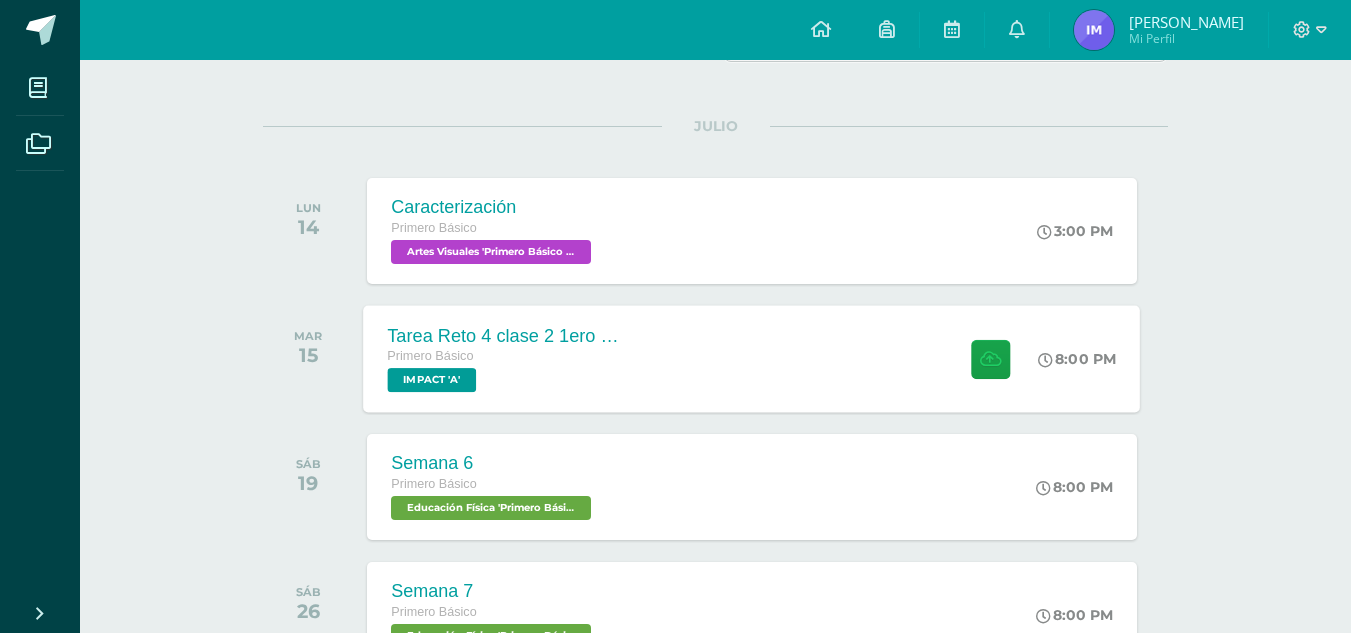 click on "Tarea Reto 4 clase 2 1ero  Básico A-B
Primero Básico
IMPACT 'A'" at bounding box center [509, 358] 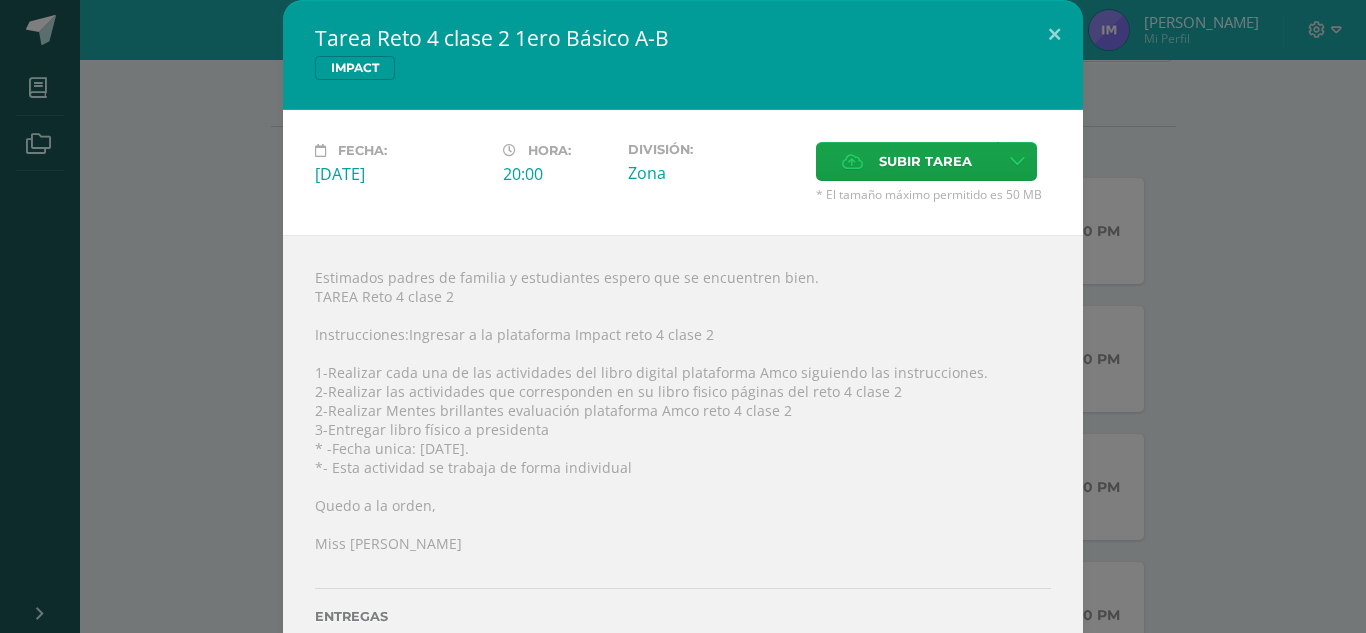 click on "Tarea Reto 4 clase 2 1ero  Básico A-B
IMPACT
Fecha:
[DATE][PERSON_NAME]:
20:00
División:
Cancelar" at bounding box center (683, 351) 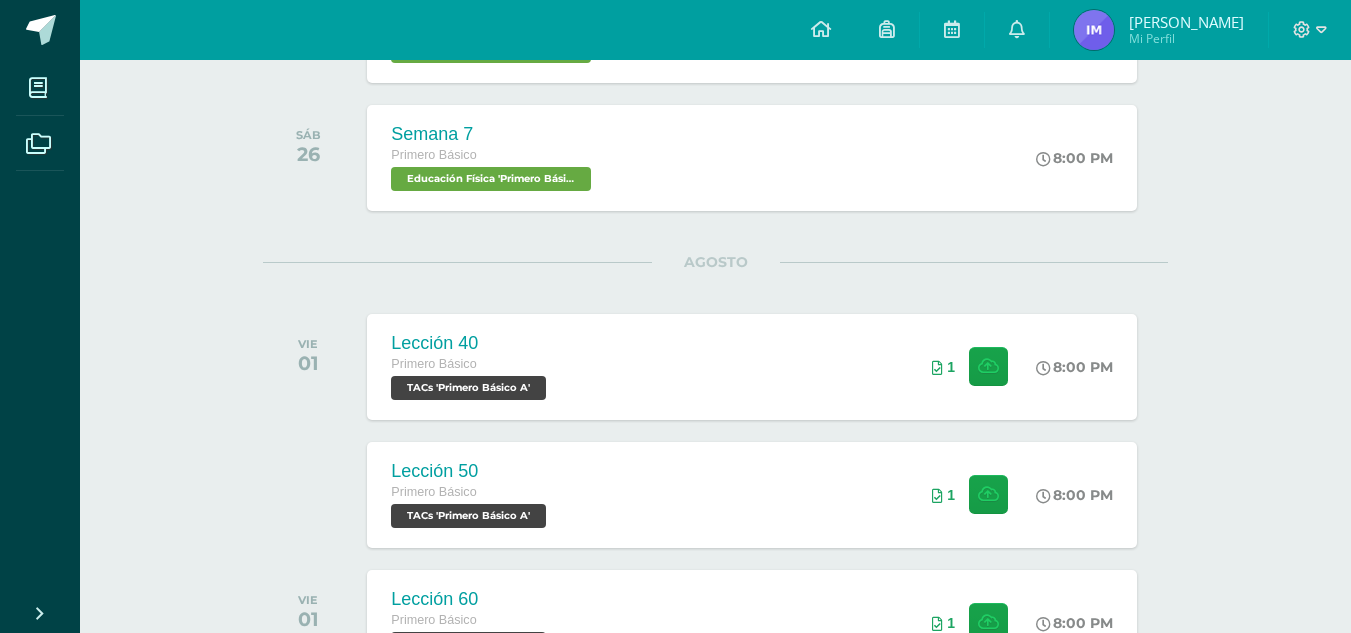 scroll, scrollTop: 0, scrollLeft: 0, axis: both 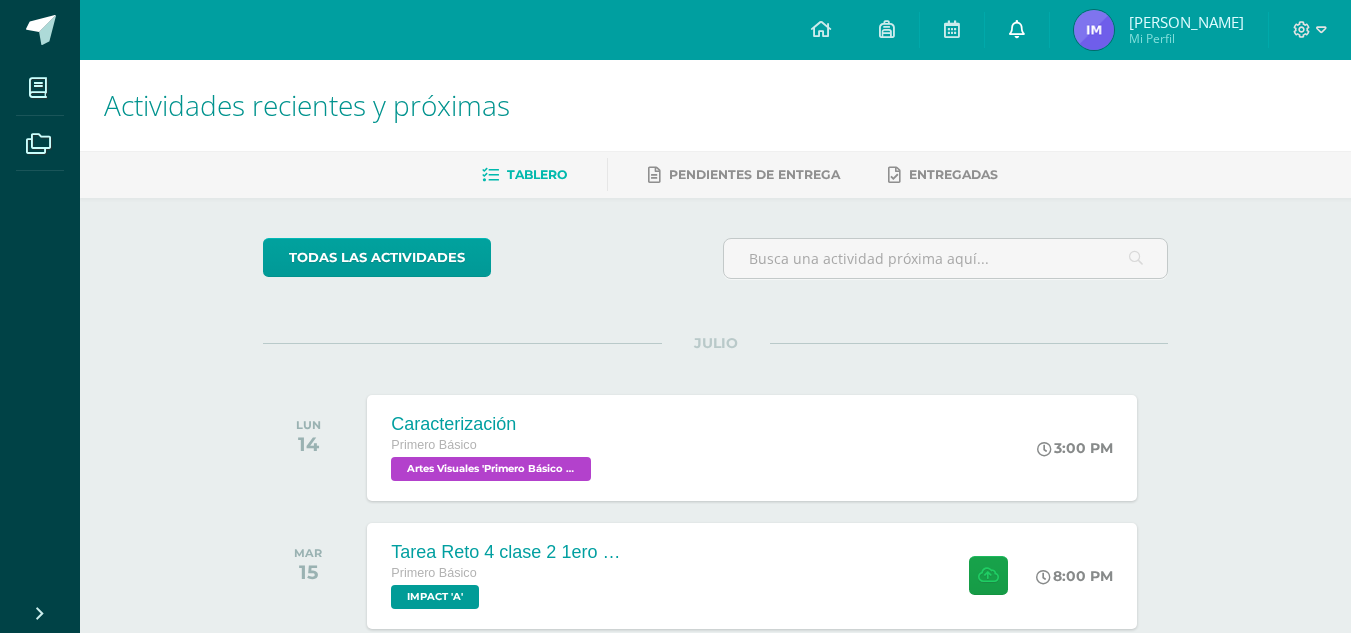 click at bounding box center (1017, 29) 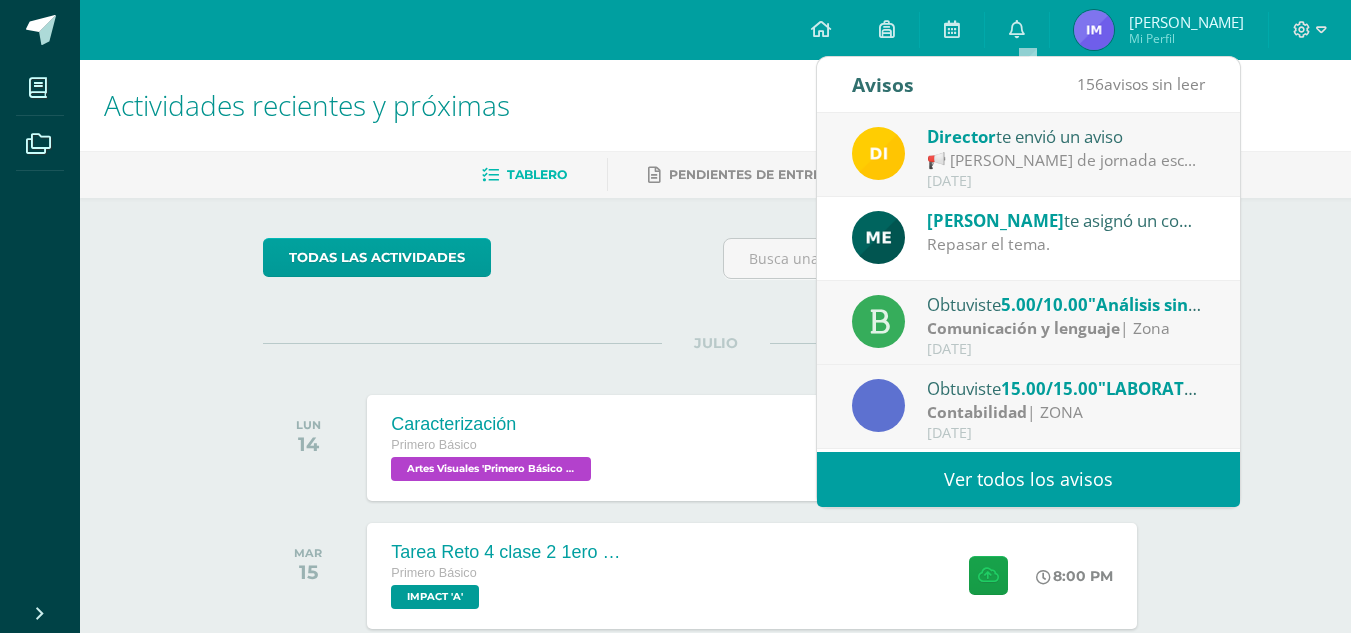 click on "[PERSON_NAME]   te asignó un comentario en 'Análisis sintáctico de las oraciones' para 'Comunicación y lenguaje'
Repasar el tema." at bounding box center [1028, 239] 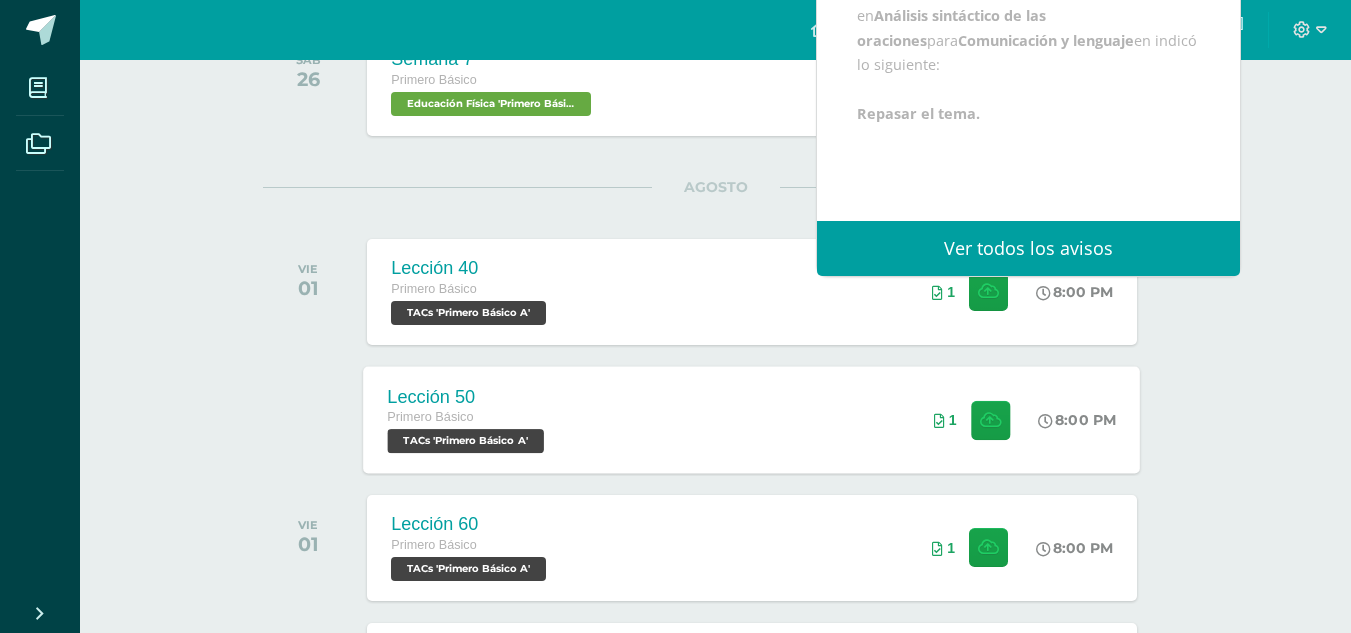 scroll, scrollTop: 755, scrollLeft: 0, axis: vertical 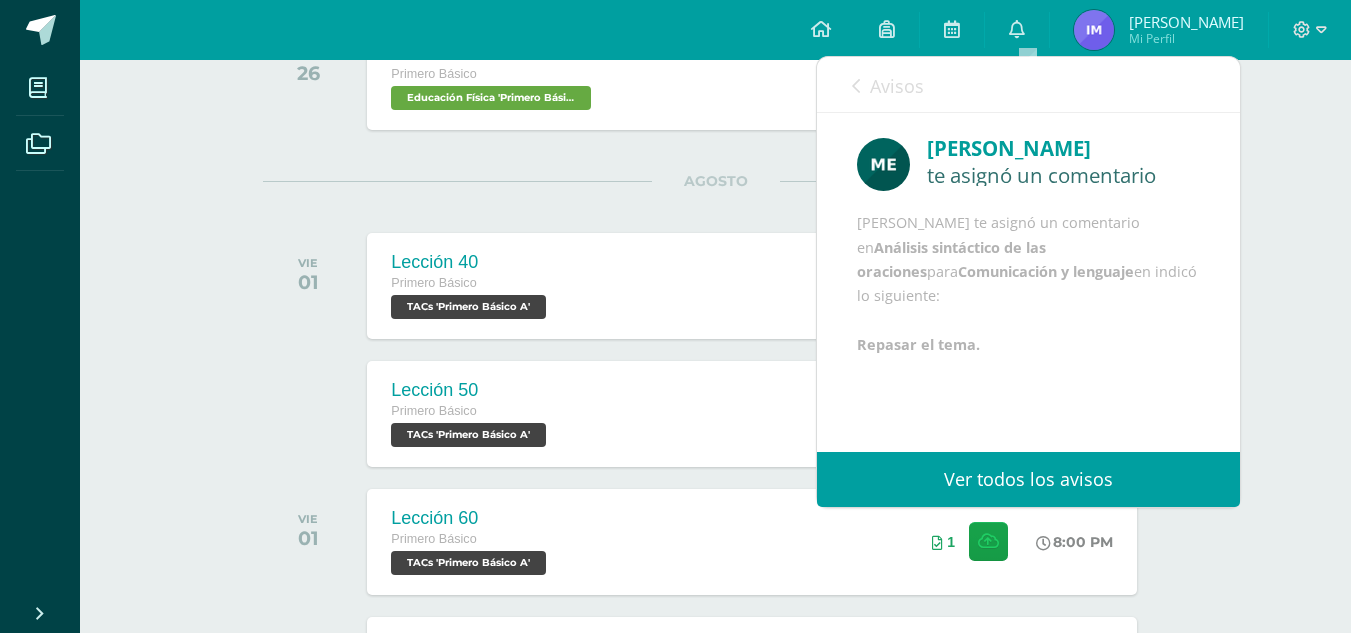 click on "Ver todos los avisos" at bounding box center (1028, 479) 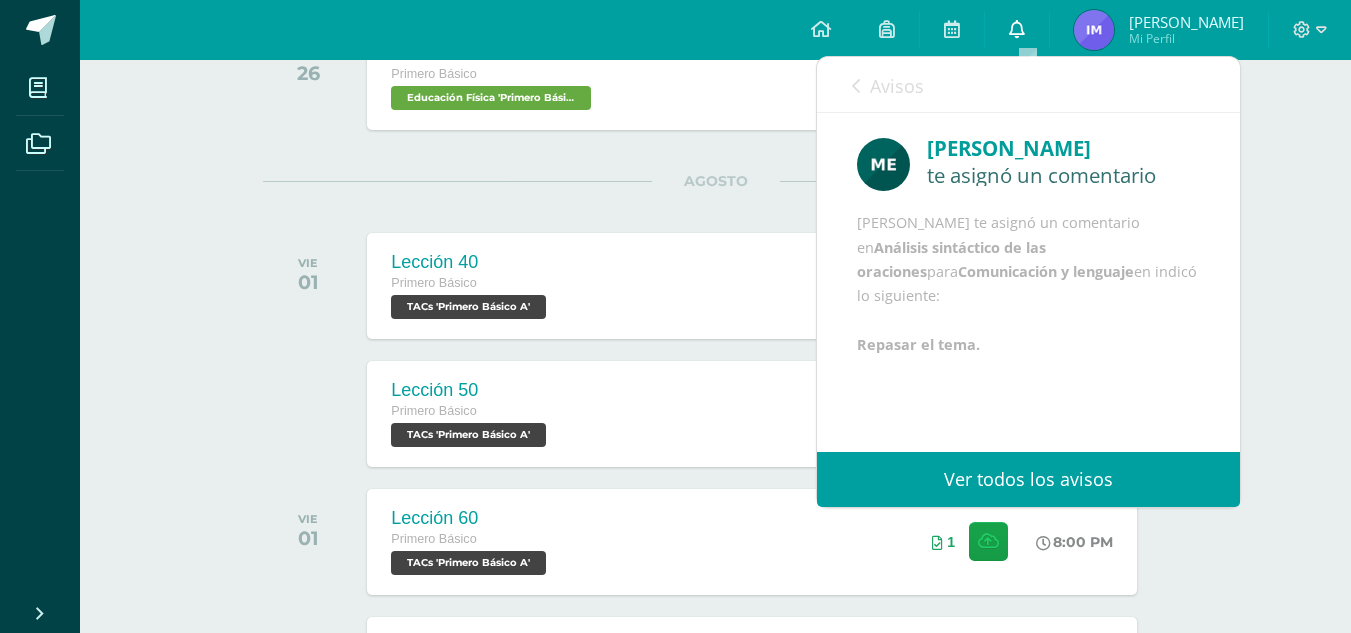 click at bounding box center [1017, 30] 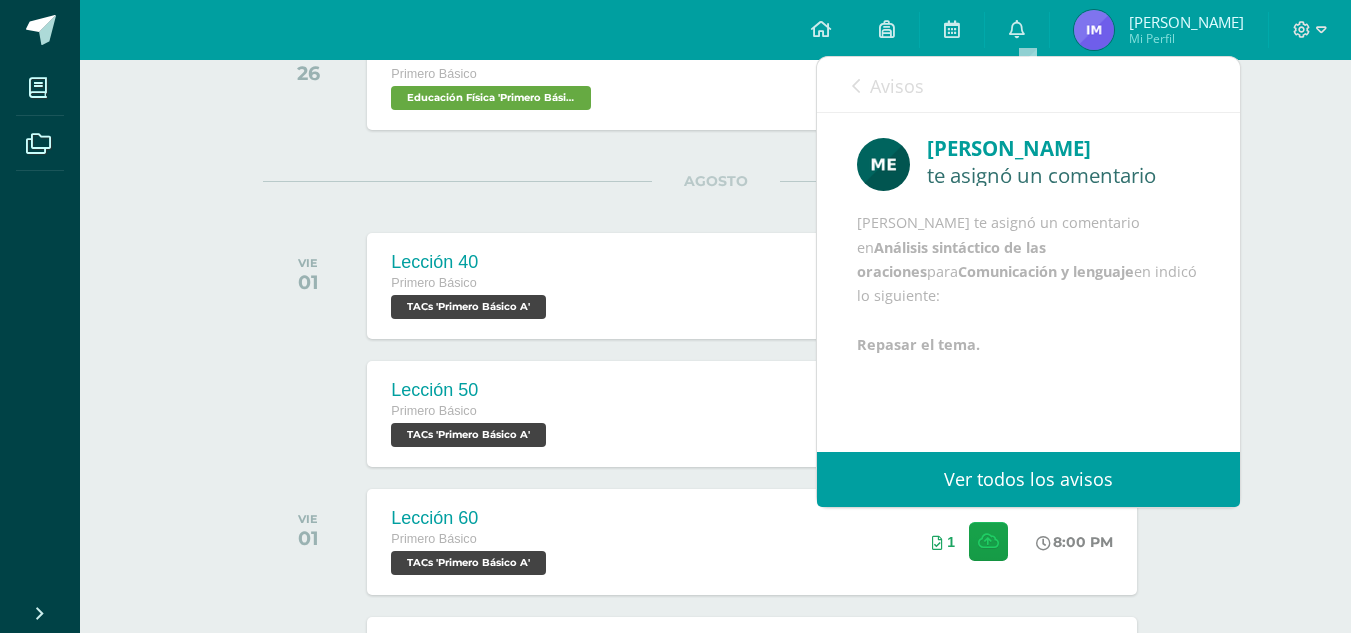 drag, startPoint x: 1038, startPoint y: 37, endPoint x: 772, endPoint y: -87, distance: 293.48254 